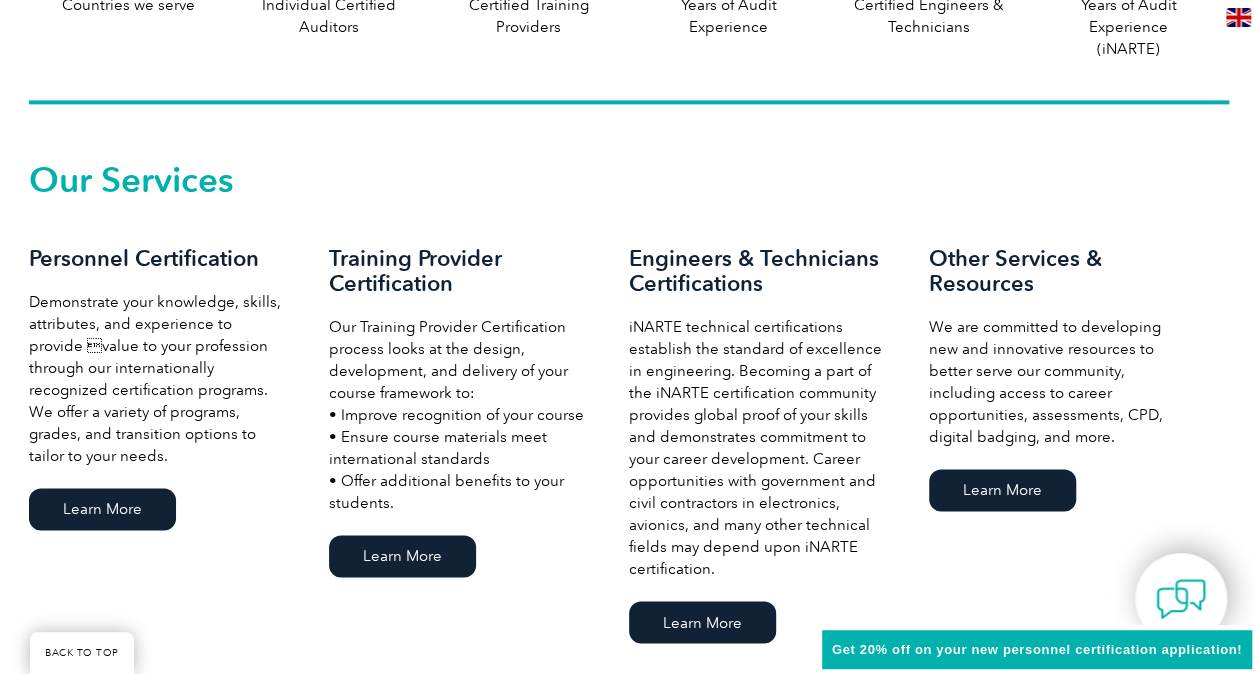 scroll, scrollTop: 1400, scrollLeft: 0, axis: vertical 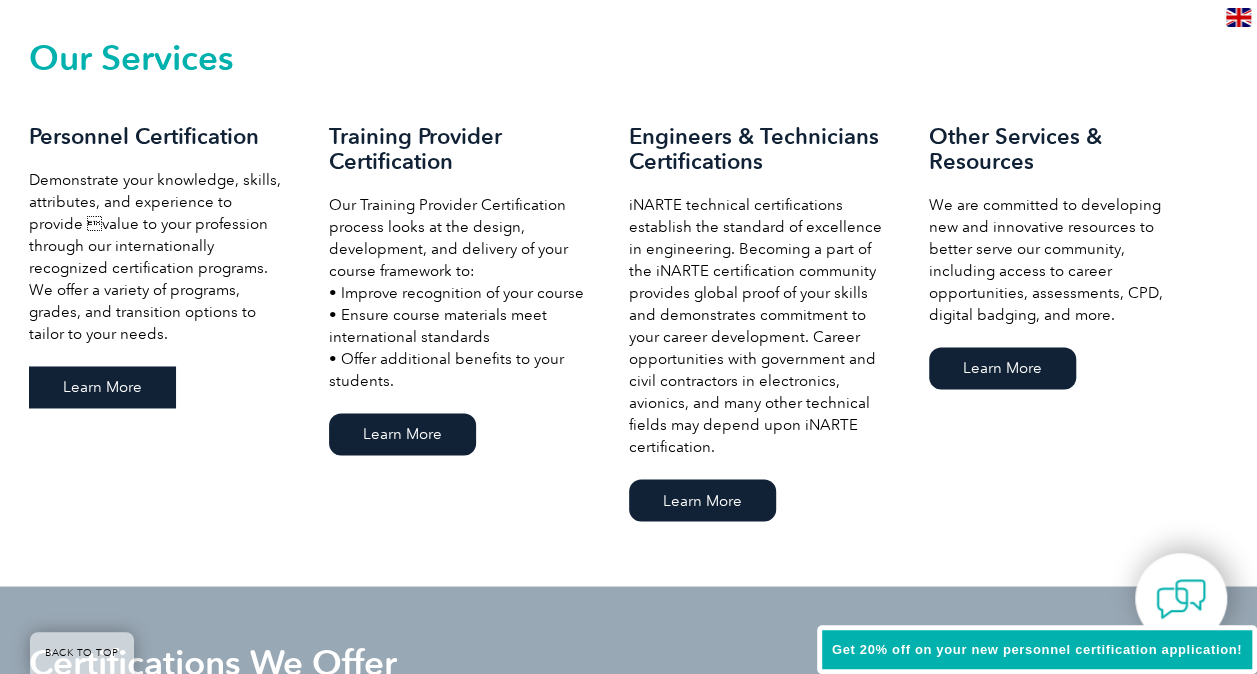 click on "Learn More" at bounding box center (102, 387) 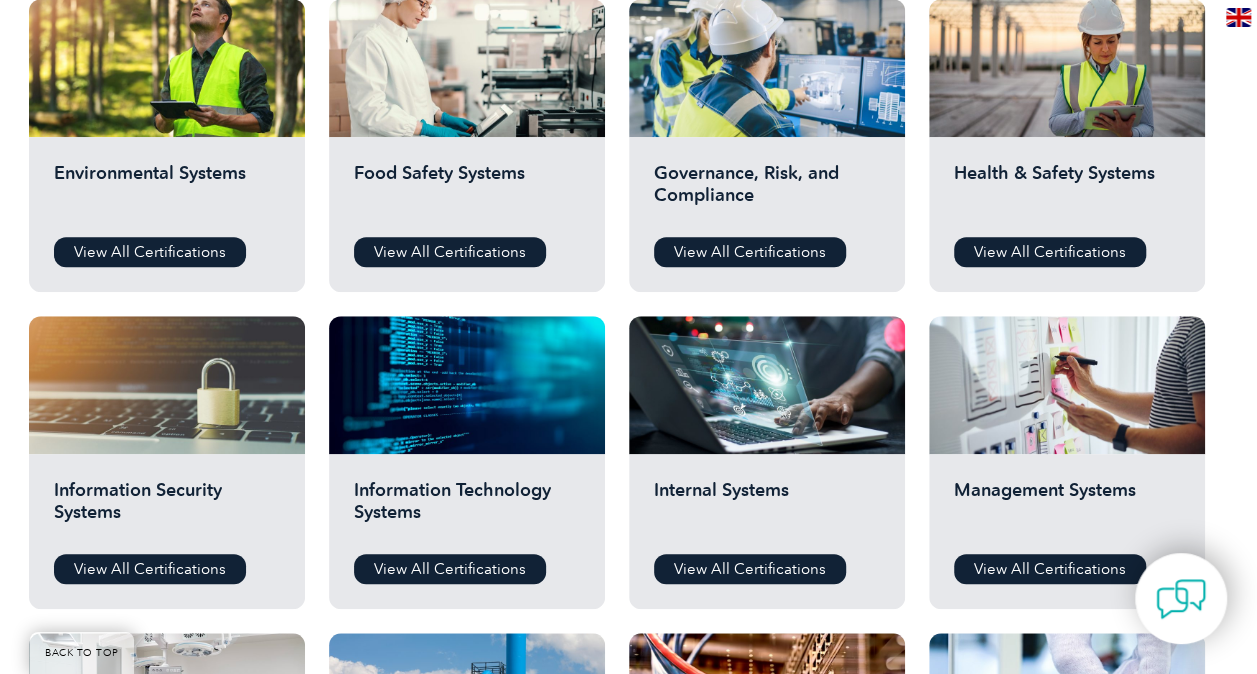 scroll, scrollTop: 800, scrollLeft: 0, axis: vertical 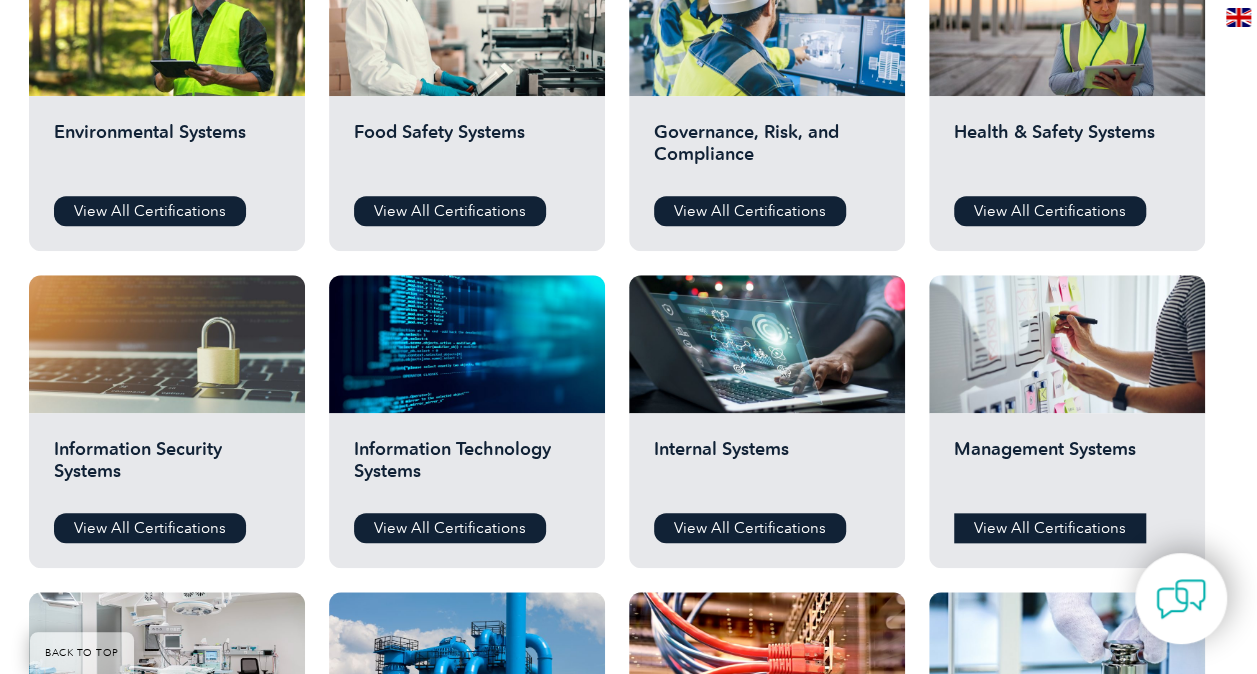 click on "View All Certifications" at bounding box center [1050, 528] 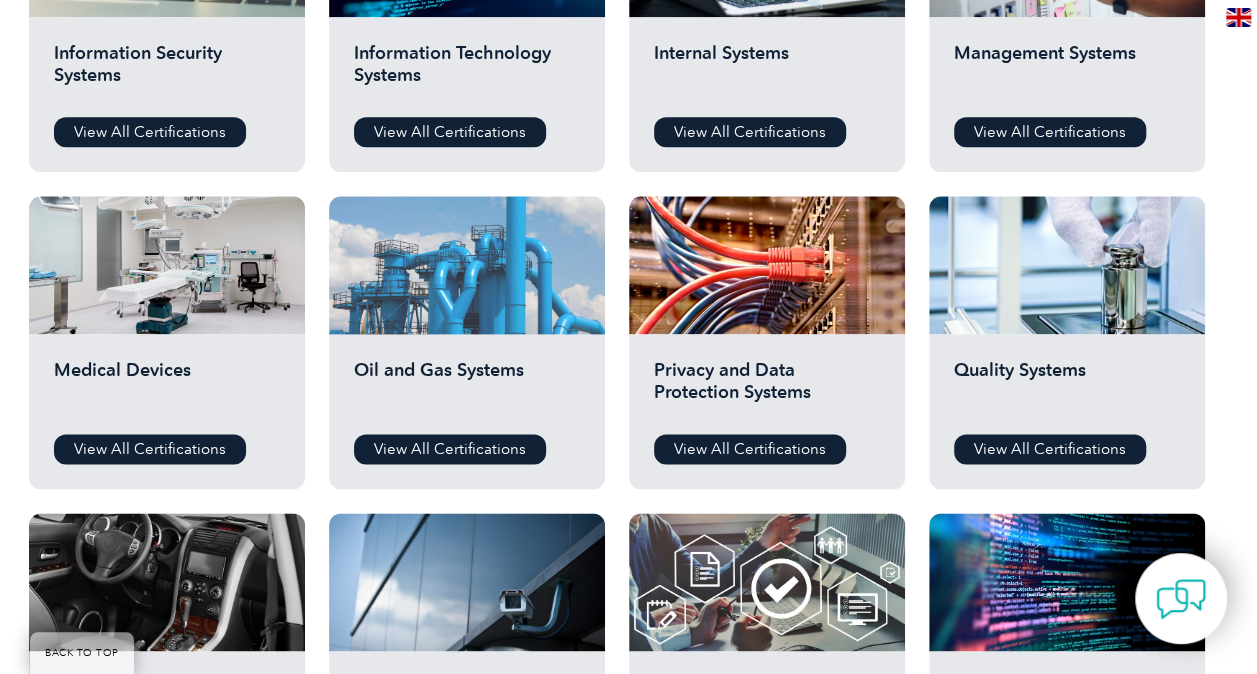 scroll, scrollTop: 1100, scrollLeft: 0, axis: vertical 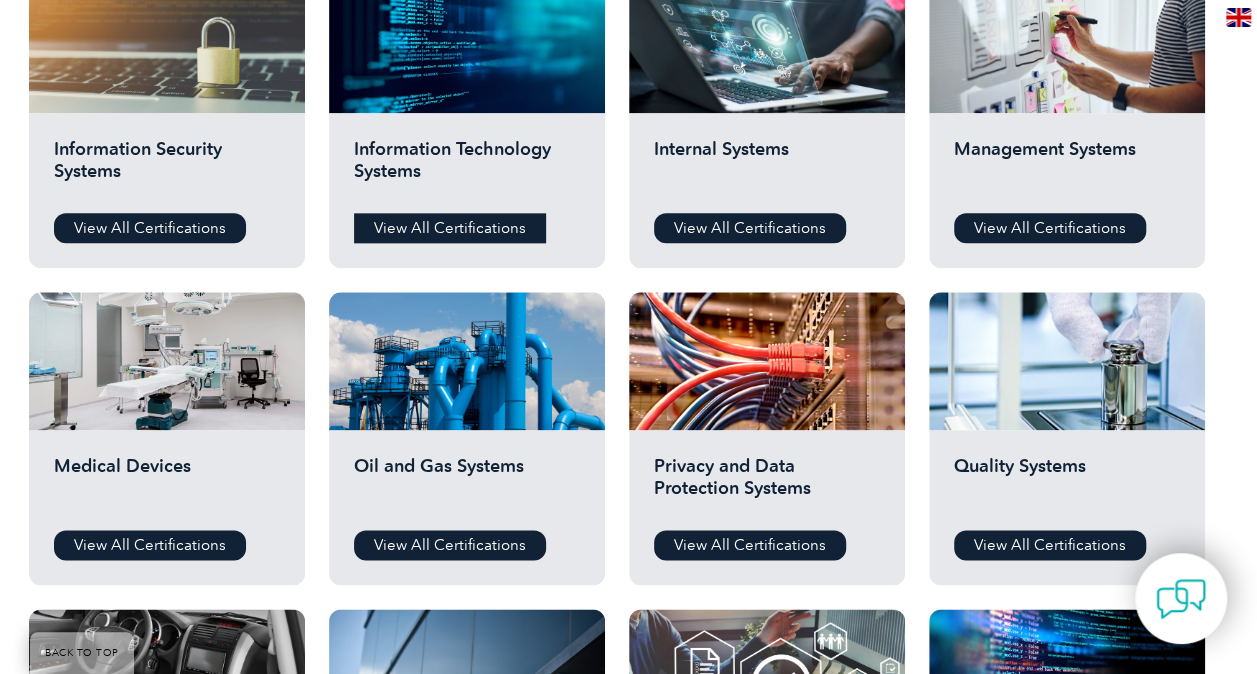 click on "View All Certifications" at bounding box center (450, 228) 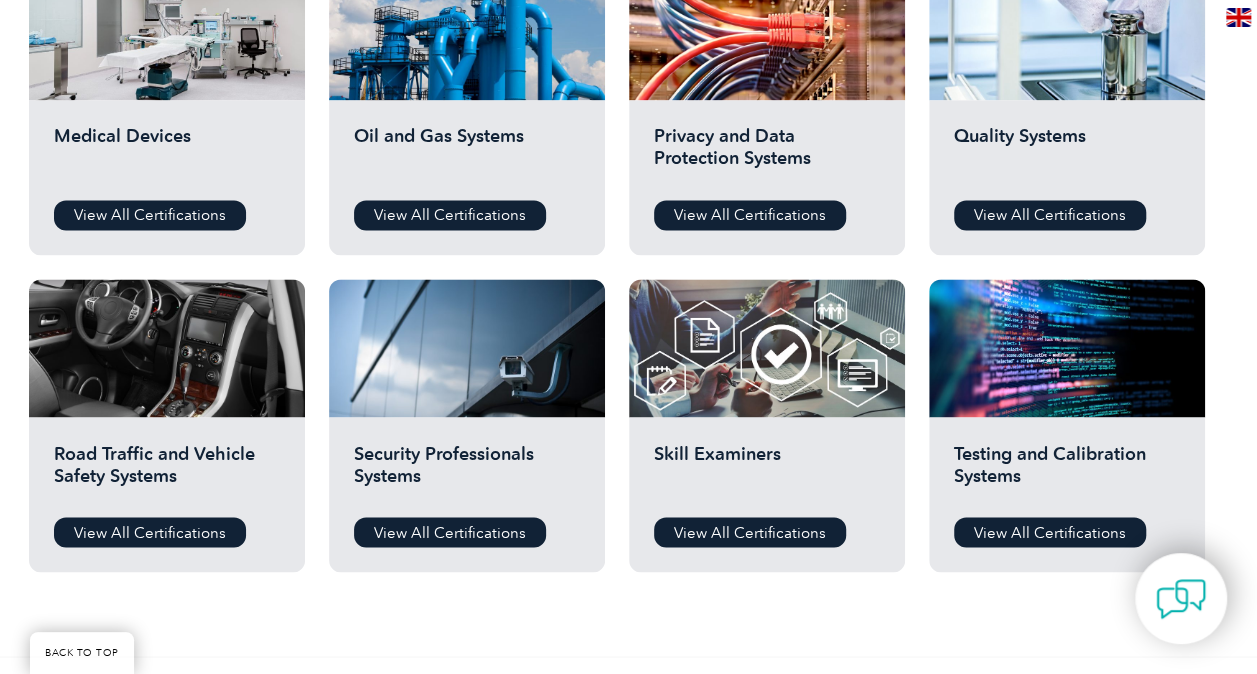 scroll, scrollTop: 1400, scrollLeft: 0, axis: vertical 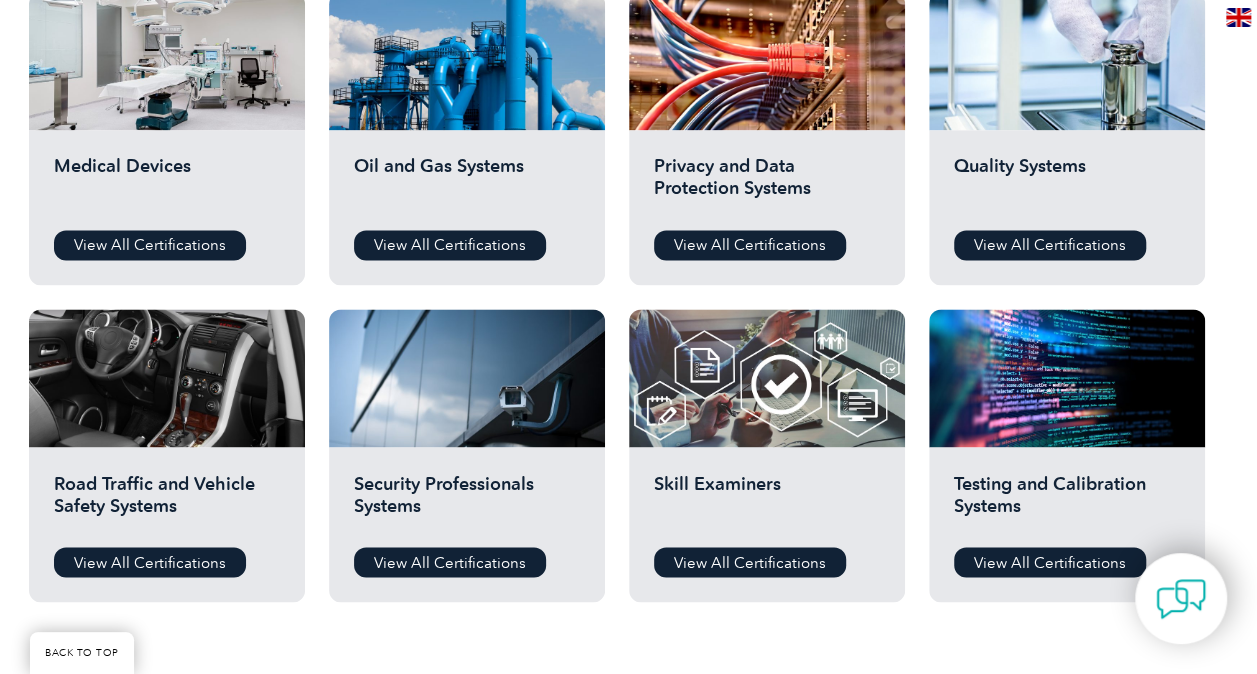 click on "Privacy and Data Protection Systems
View All Certifications" at bounding box center [767, 207] 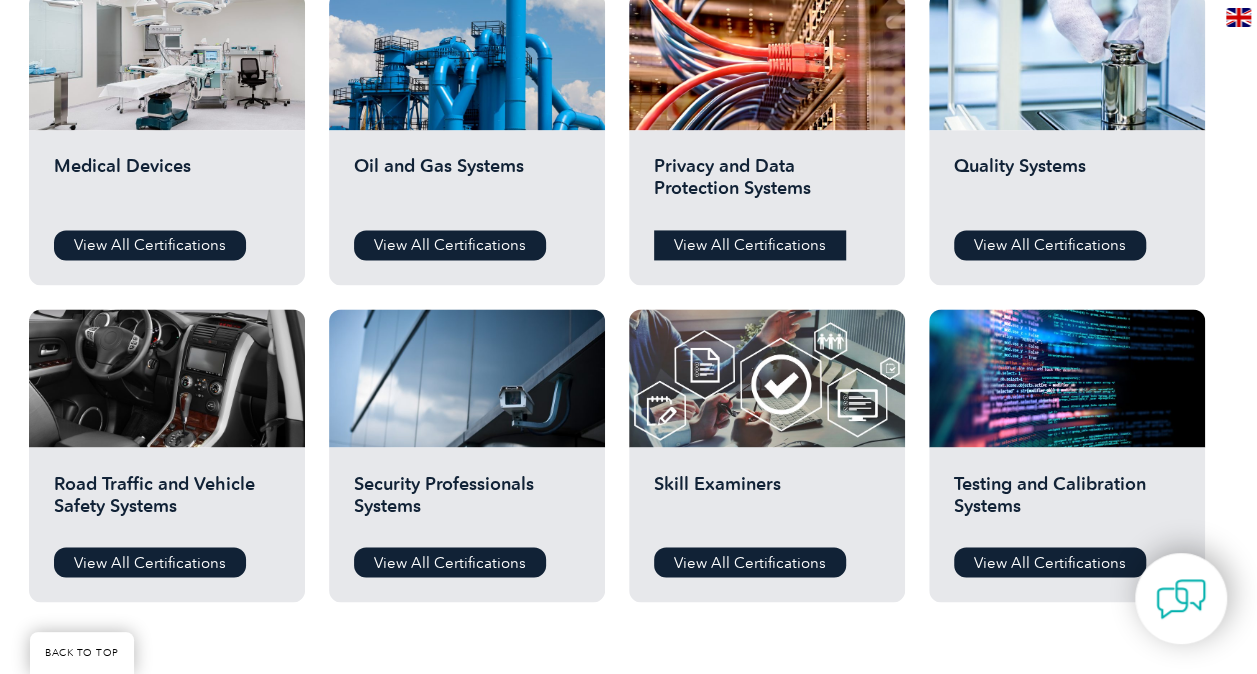 click on "View All Certifications" at bounding box center [750, 245] 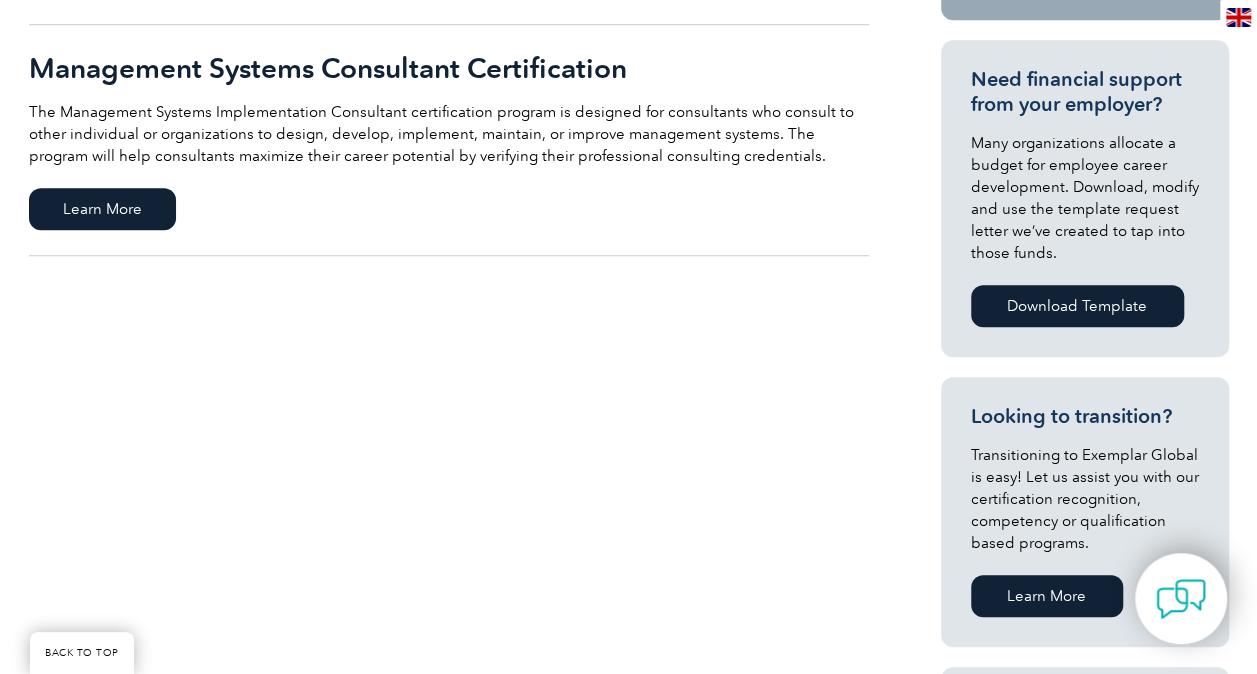 scroll, scrollTop: 900, scrollLeft: 0, axis: vertical 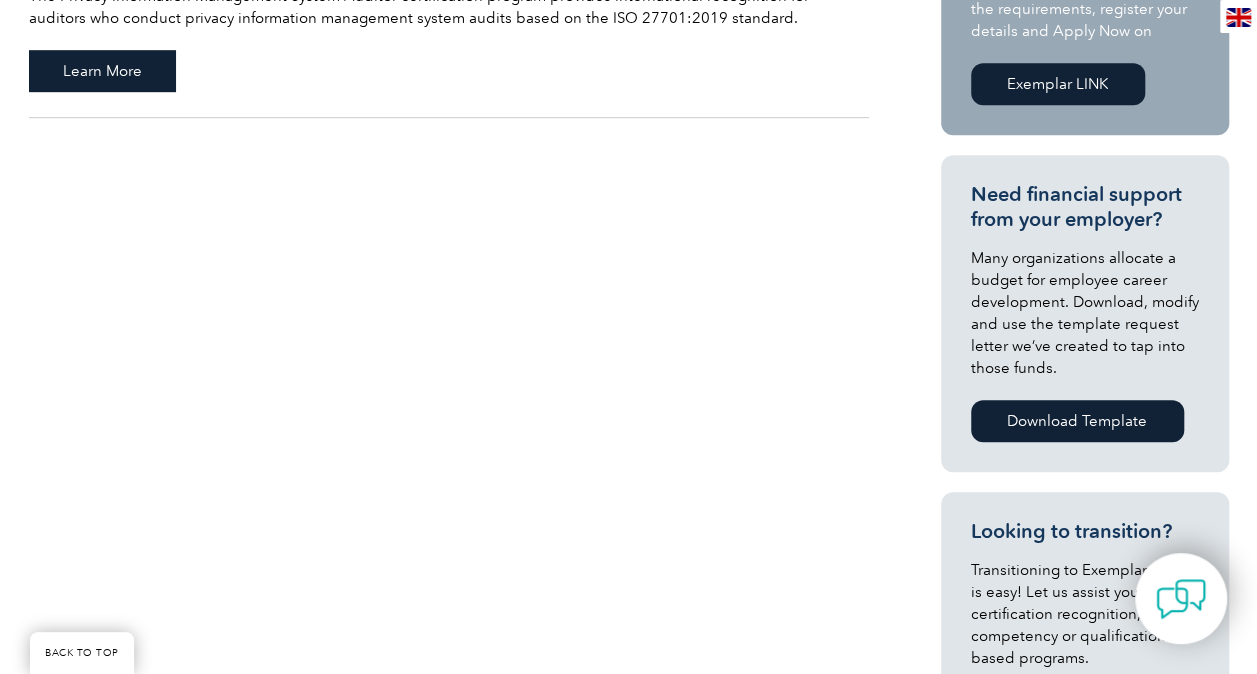 click on "Learn More" at bounding box center [102, 71] 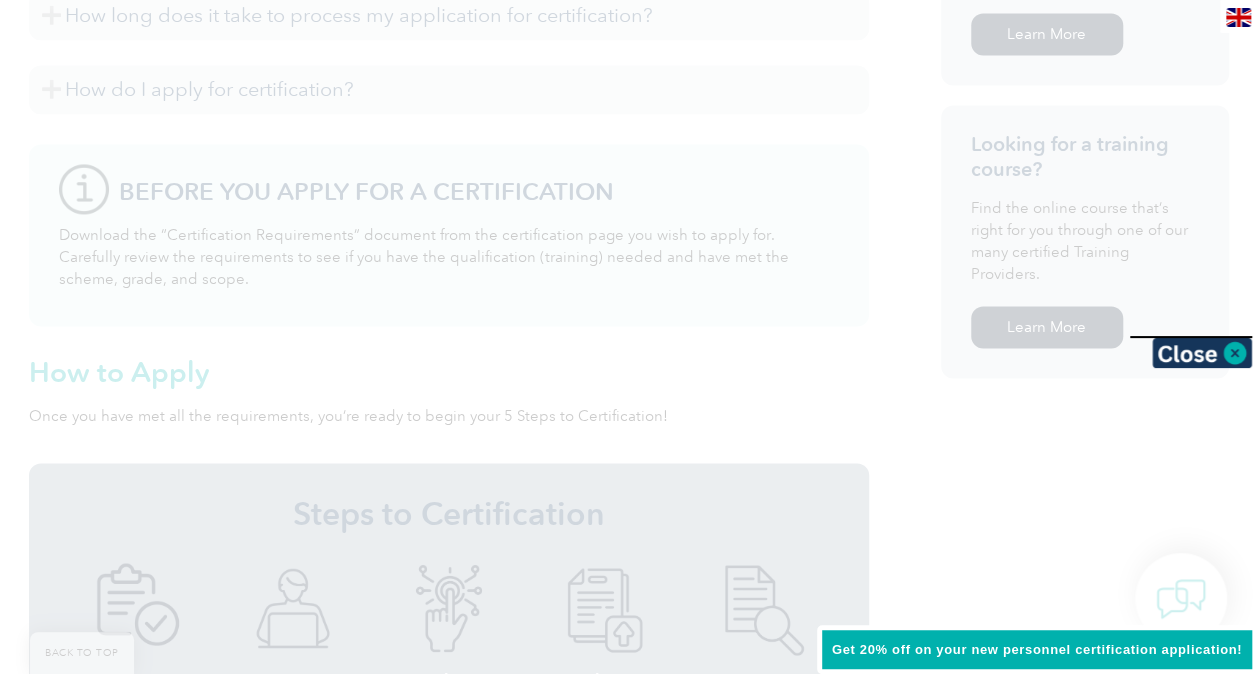 scroll, scrollTop: 1600, scrollLeft: 0, axis: vertical 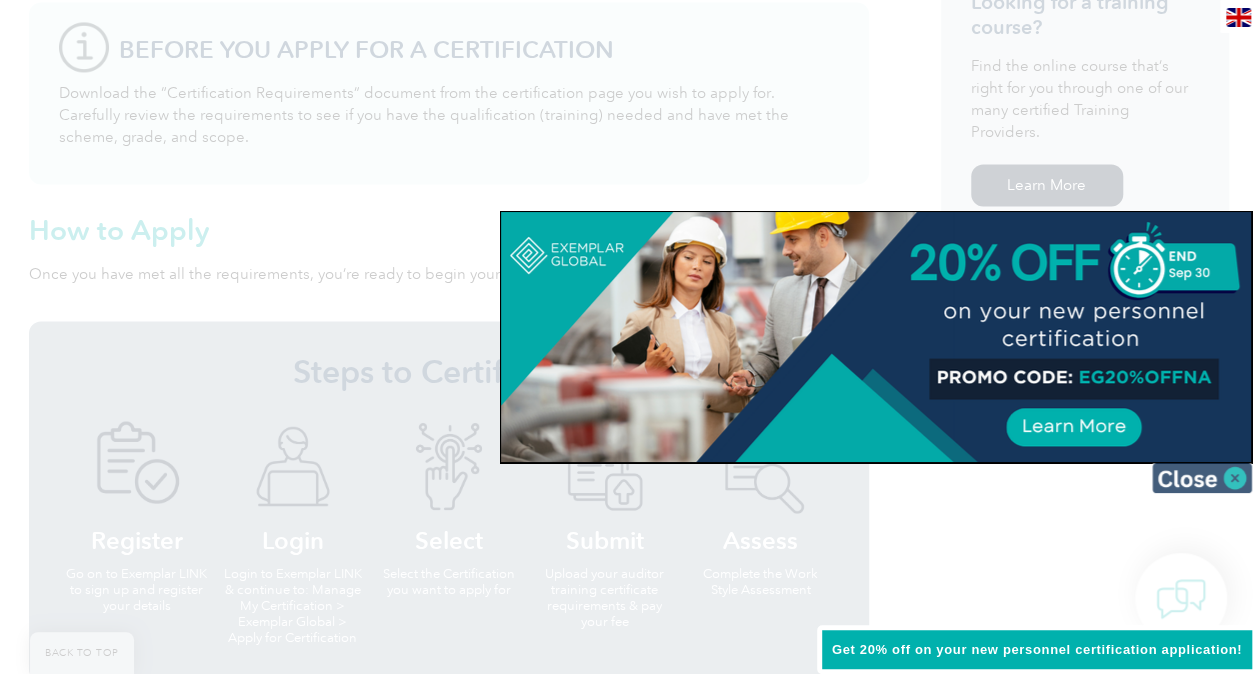 click at bounding box center [1202, 478] 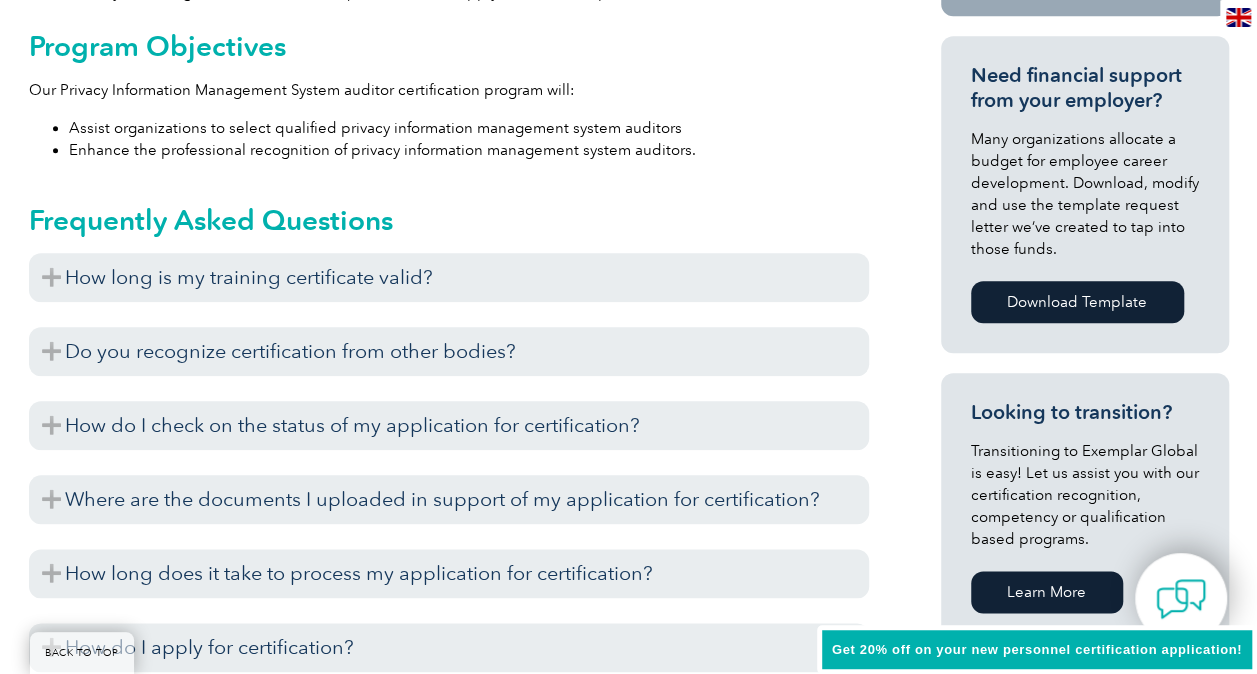scroll, scrollTop: 900, scrollLeft: 0, axis: vertical 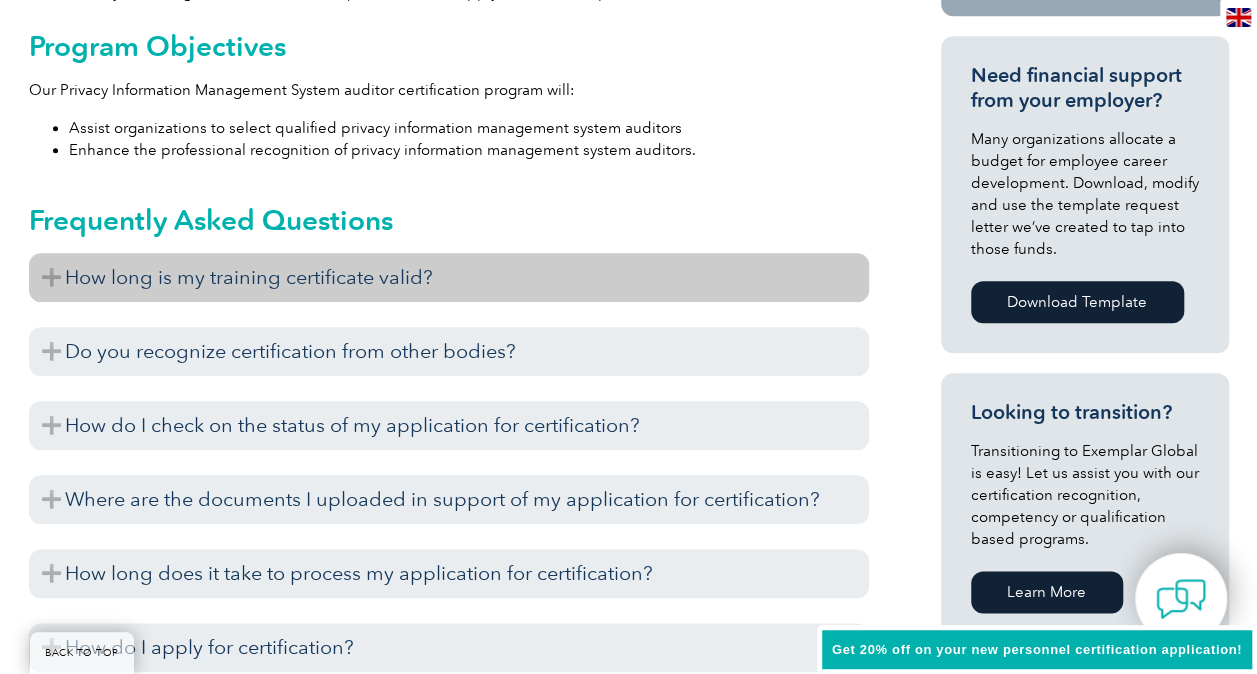 click on "How long is my training certificate valid?" at bounding box center (449, 277) 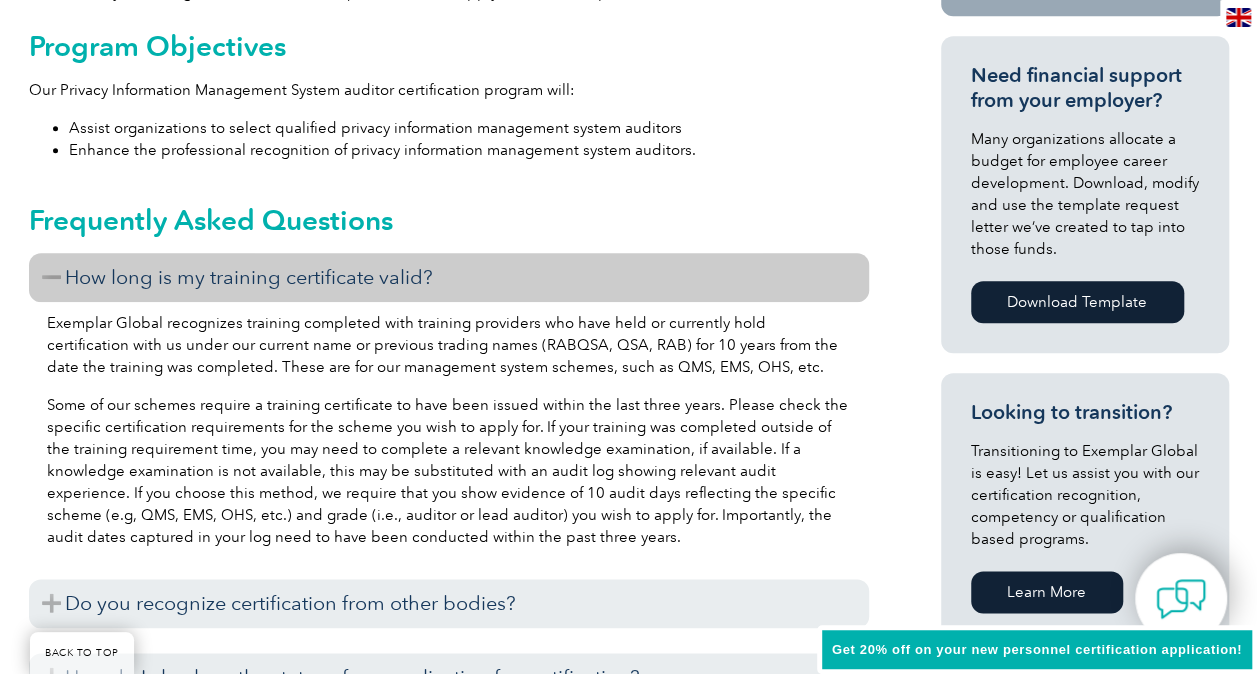 click on "How long is my training certificate valid?" at bounding box center (449, 277) 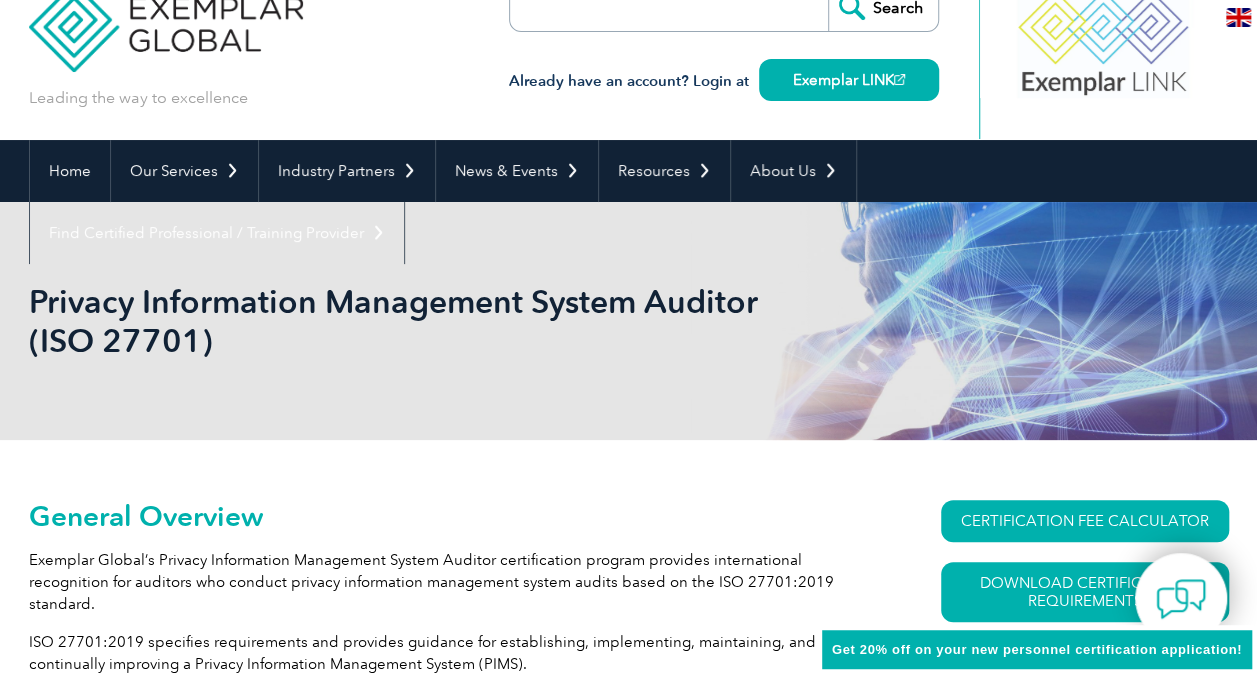 scroll, scrollTop: 0, scrollLeft: 0, axis: both 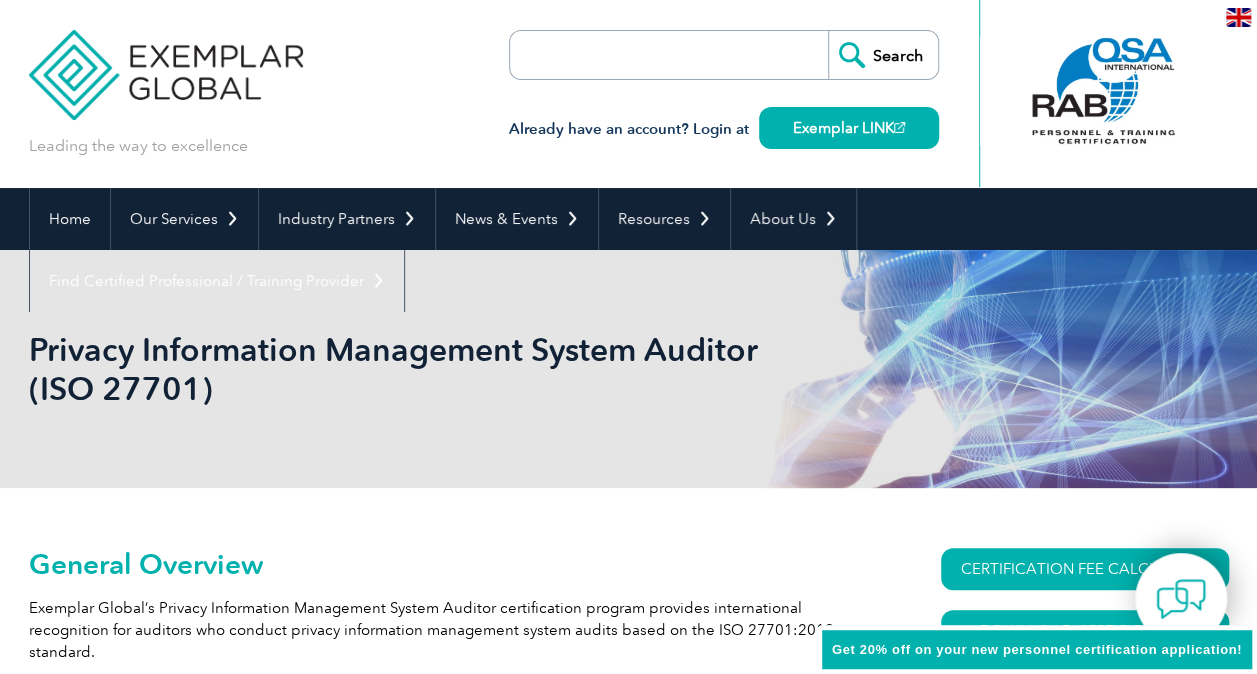 click at bounding box center [625, 55] 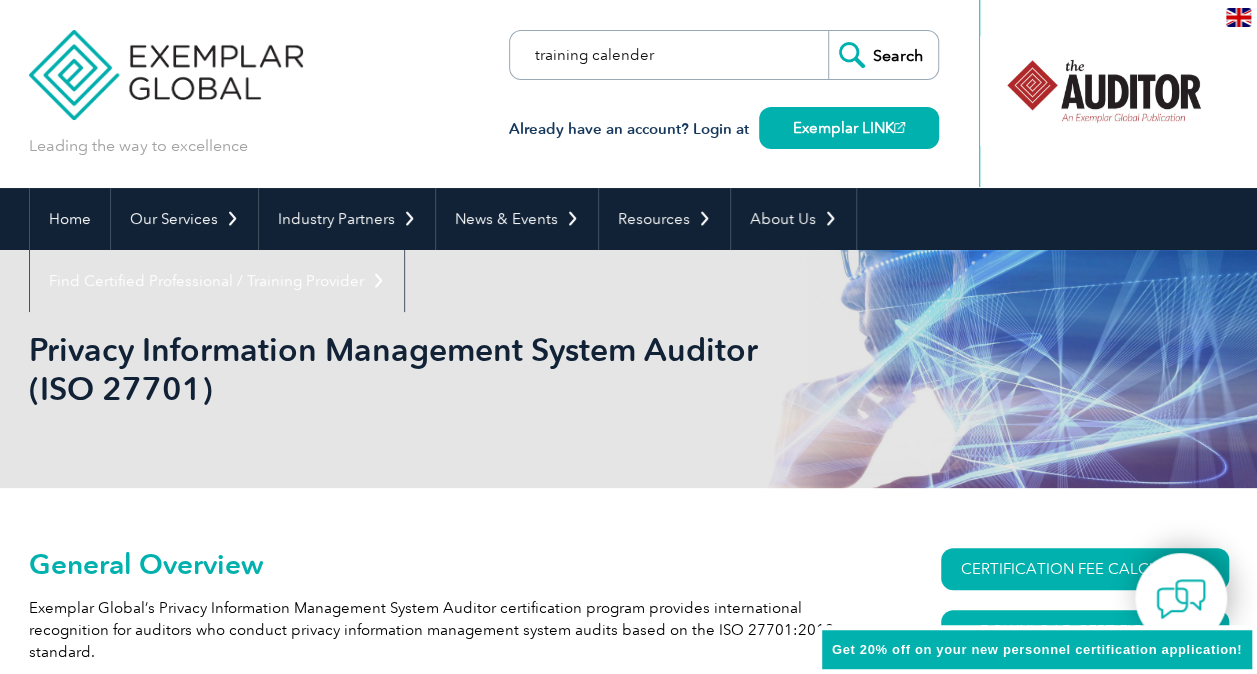 type on "training calender" 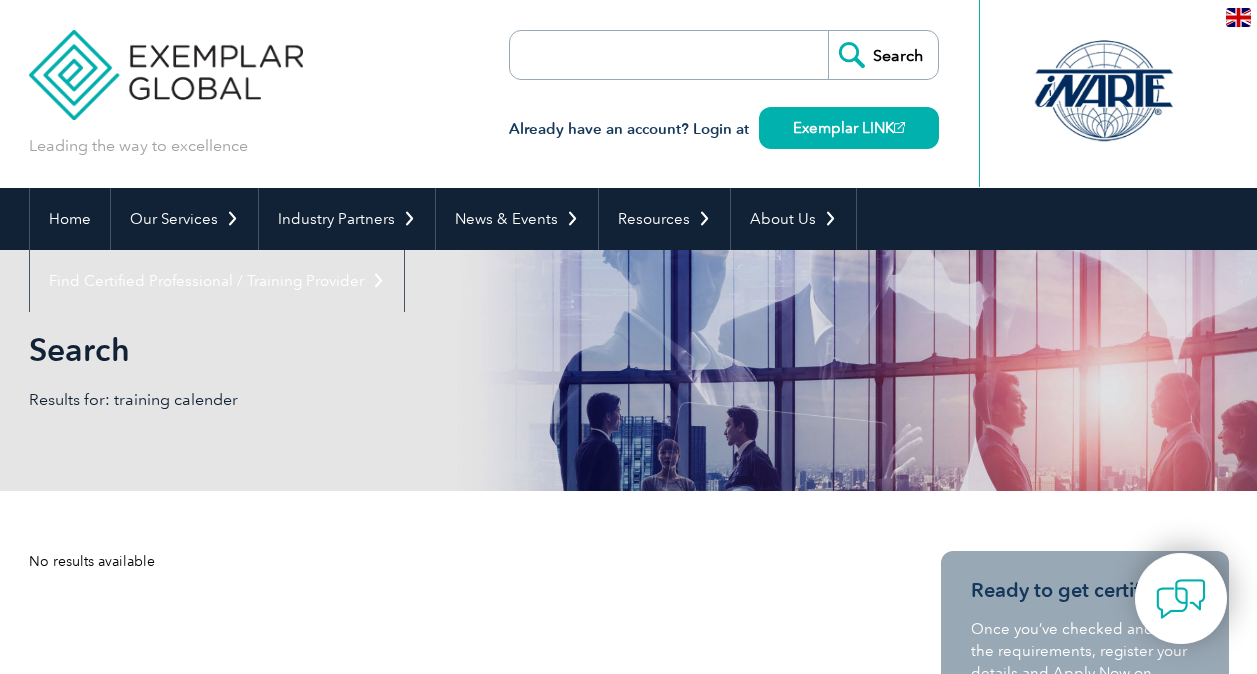 scroll, scrollTop: 0, scrollLeft: 0, axis: both 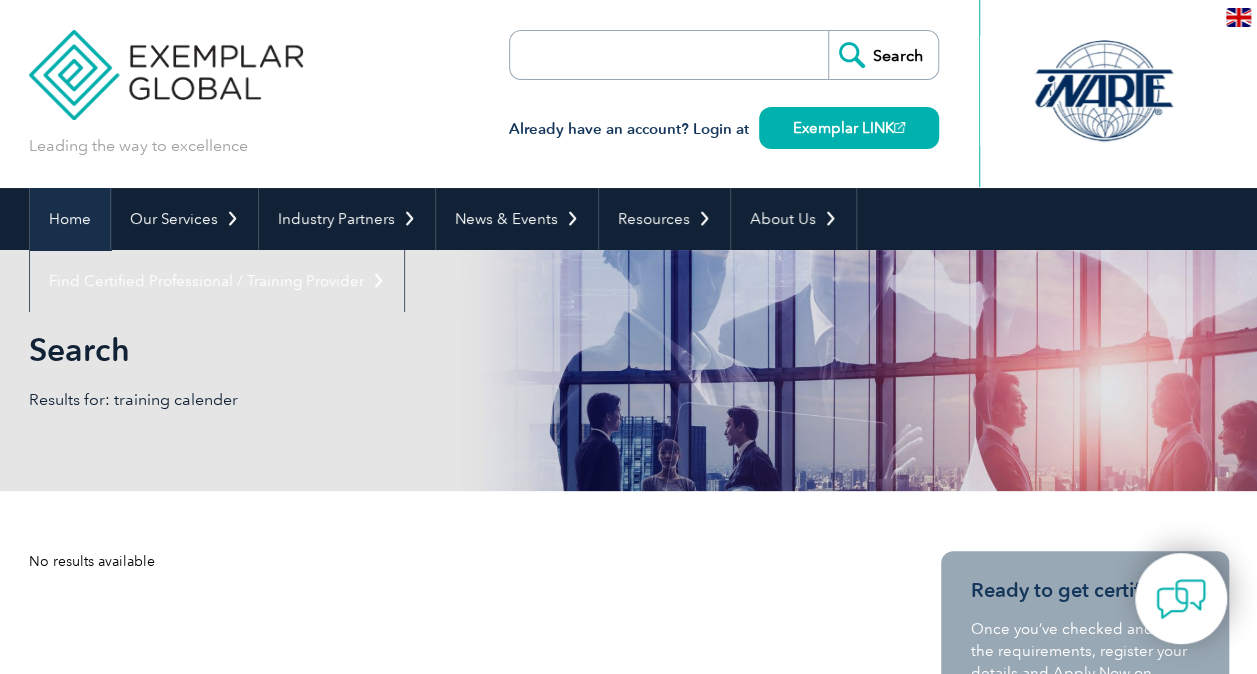 click on "Home" at bounding box center [70, 219] 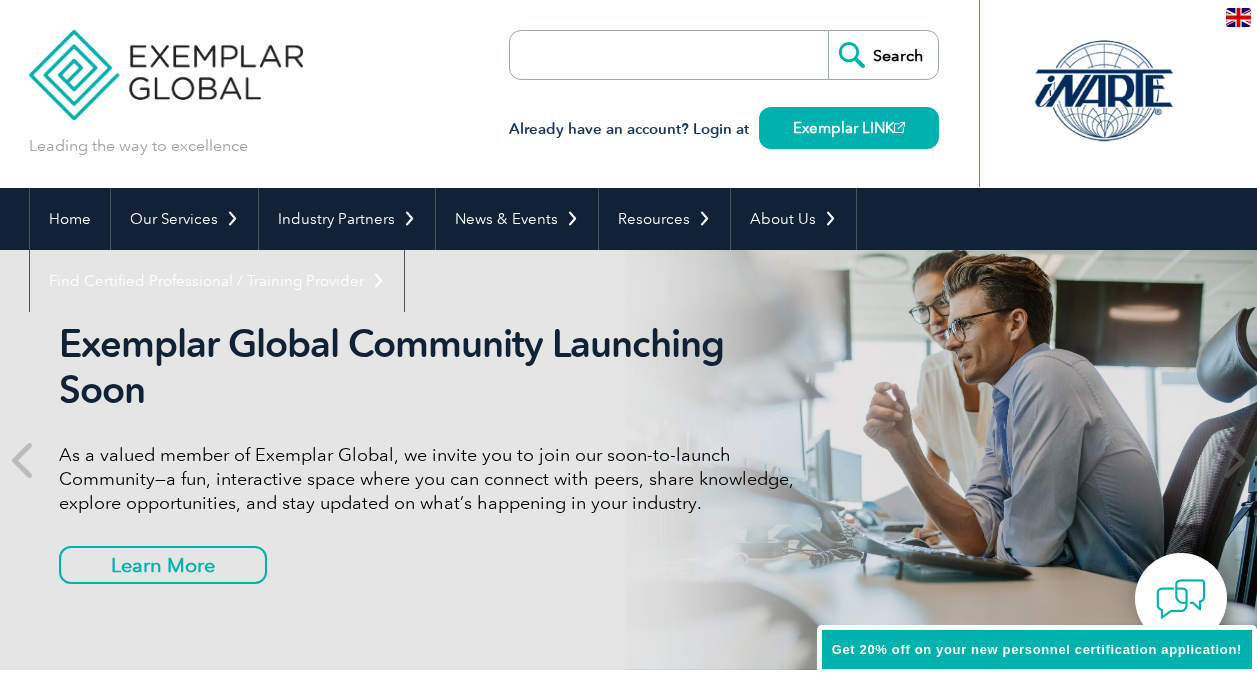 scroll, scrollTop: 0, scrollLeft: 0, axis: both 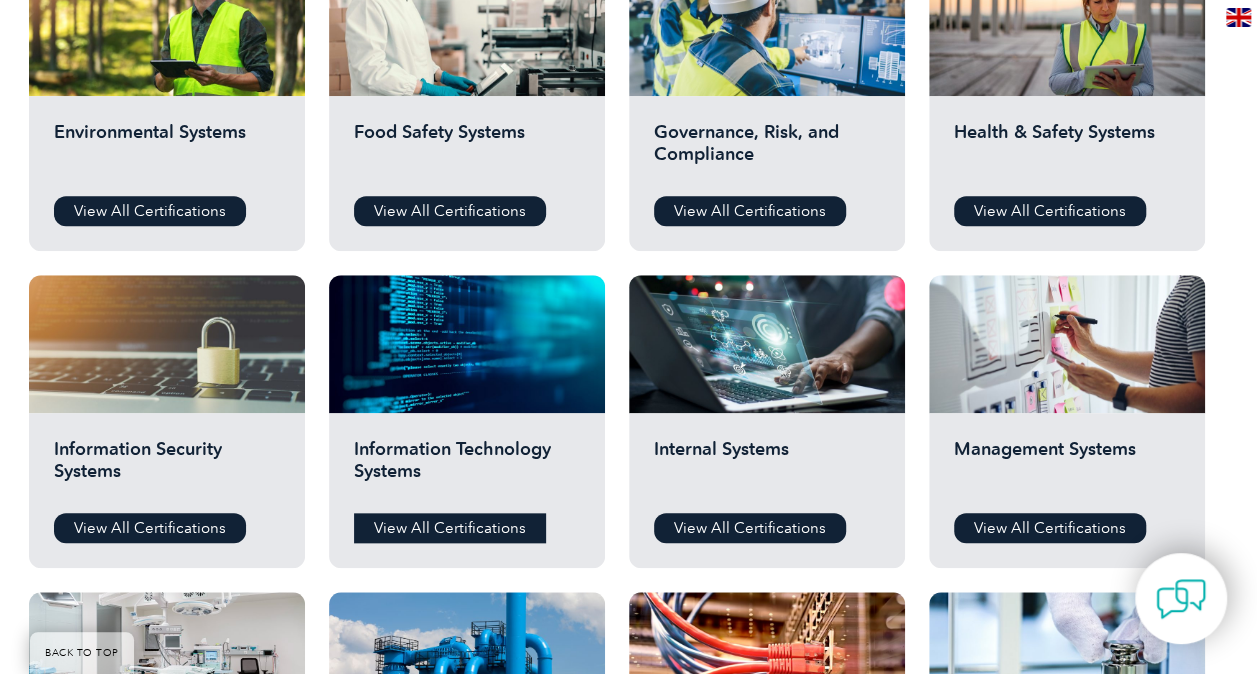 click on "View All Certifications" at bounding box center (450, 528) 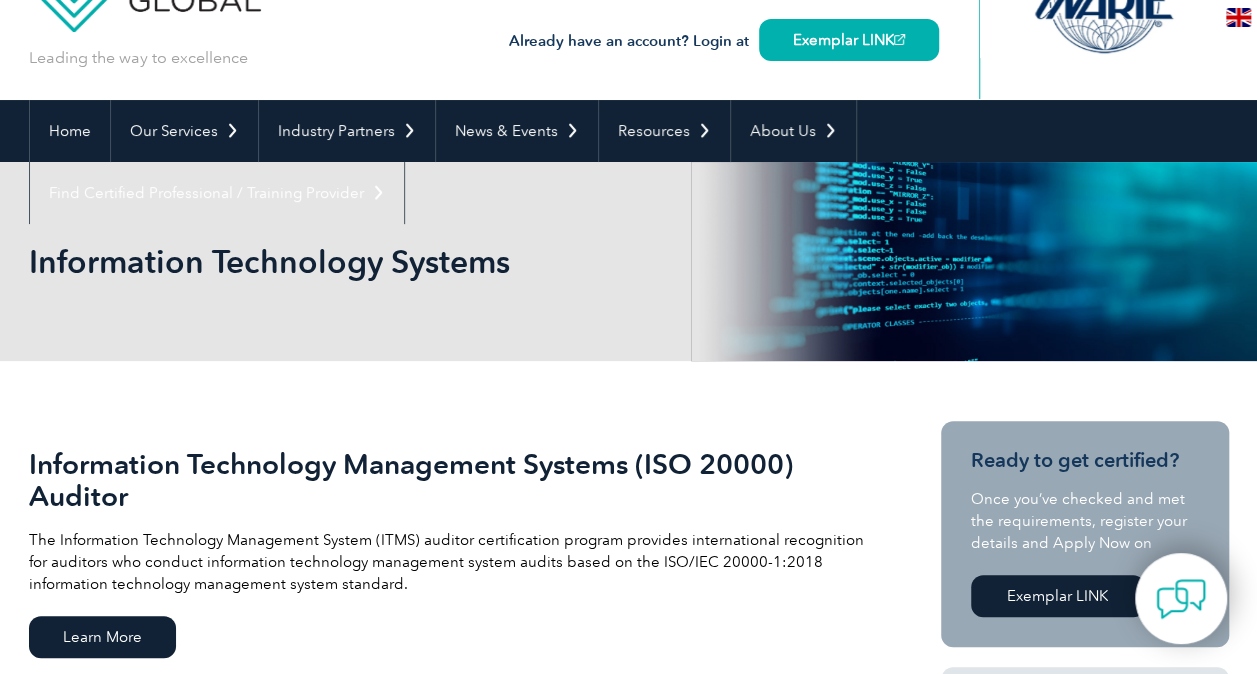 scroll, scrollTop: 400, scrollLeft: 0, axis: vertical 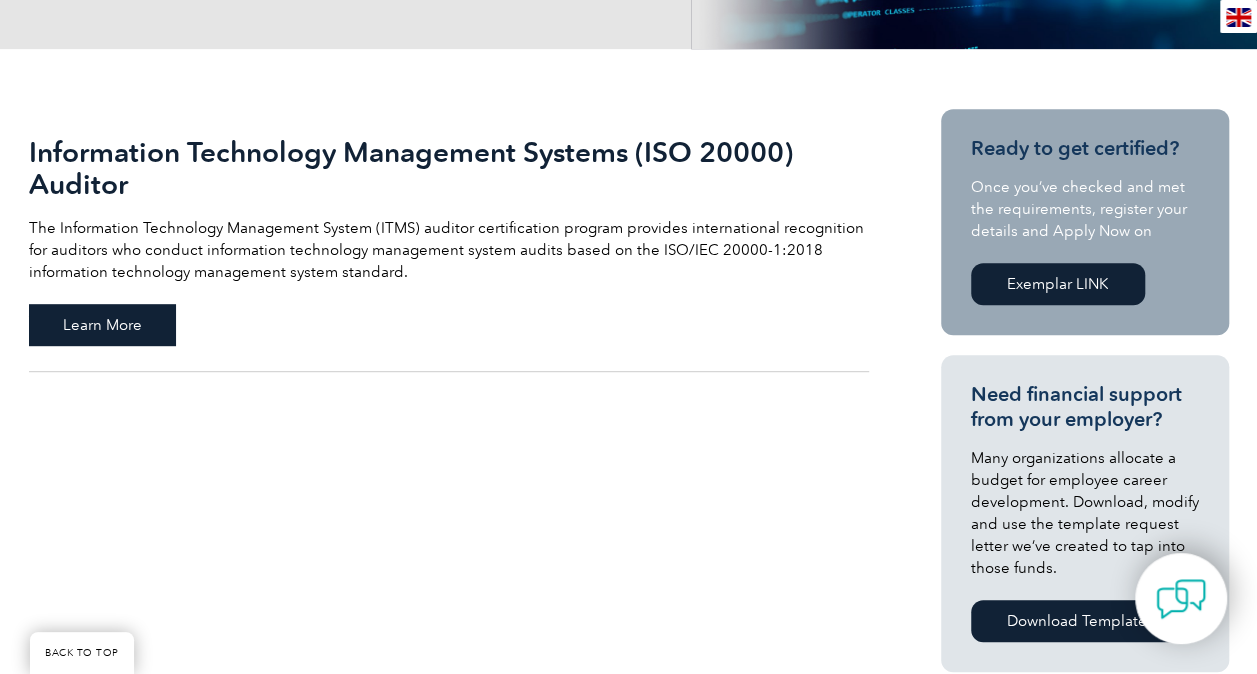 click on "Learn More" at bounding box center (102, 325) 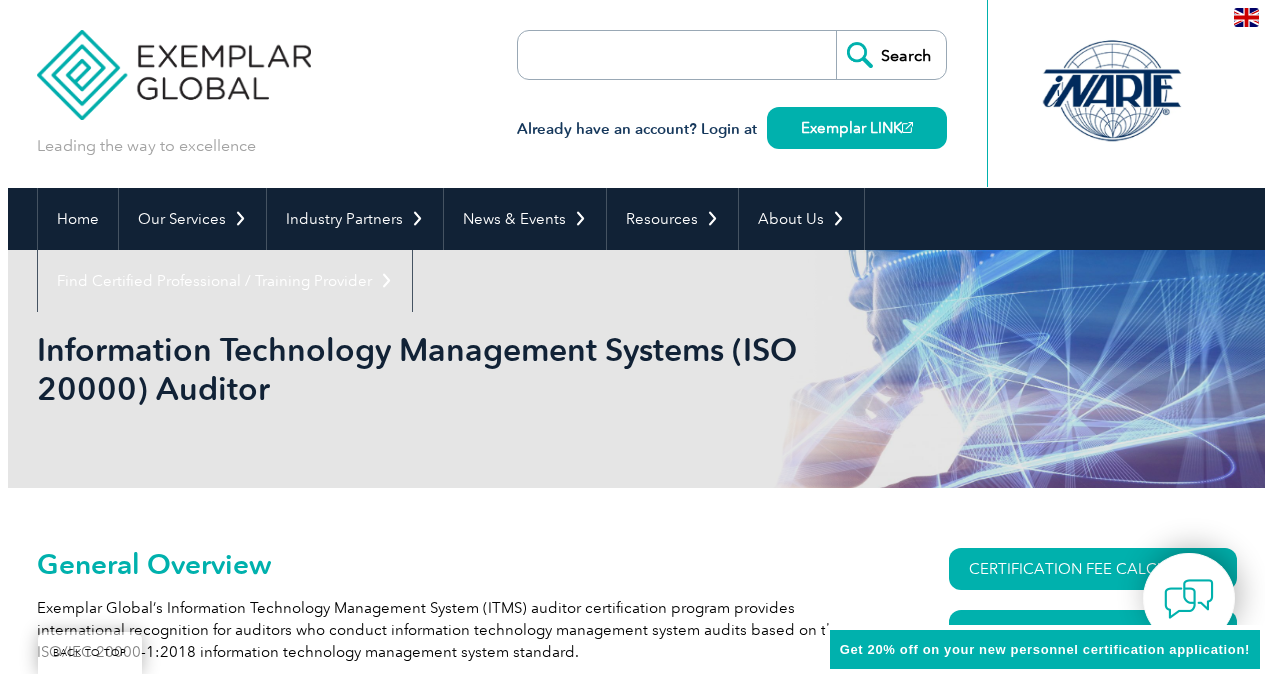 scroll, scrollTop: 500, scrollLeft: 0, axis: vertical 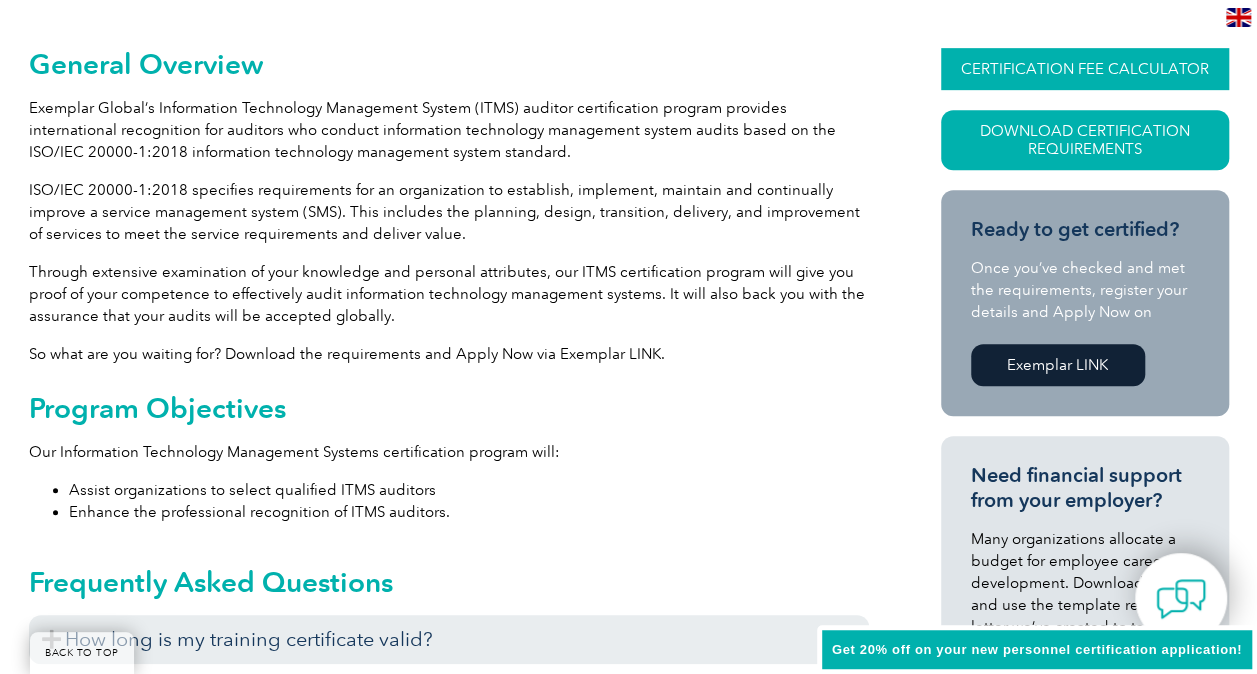 click on "CERTIFICATION FEE CALCULATOR" at bounding box center [1085, 69] 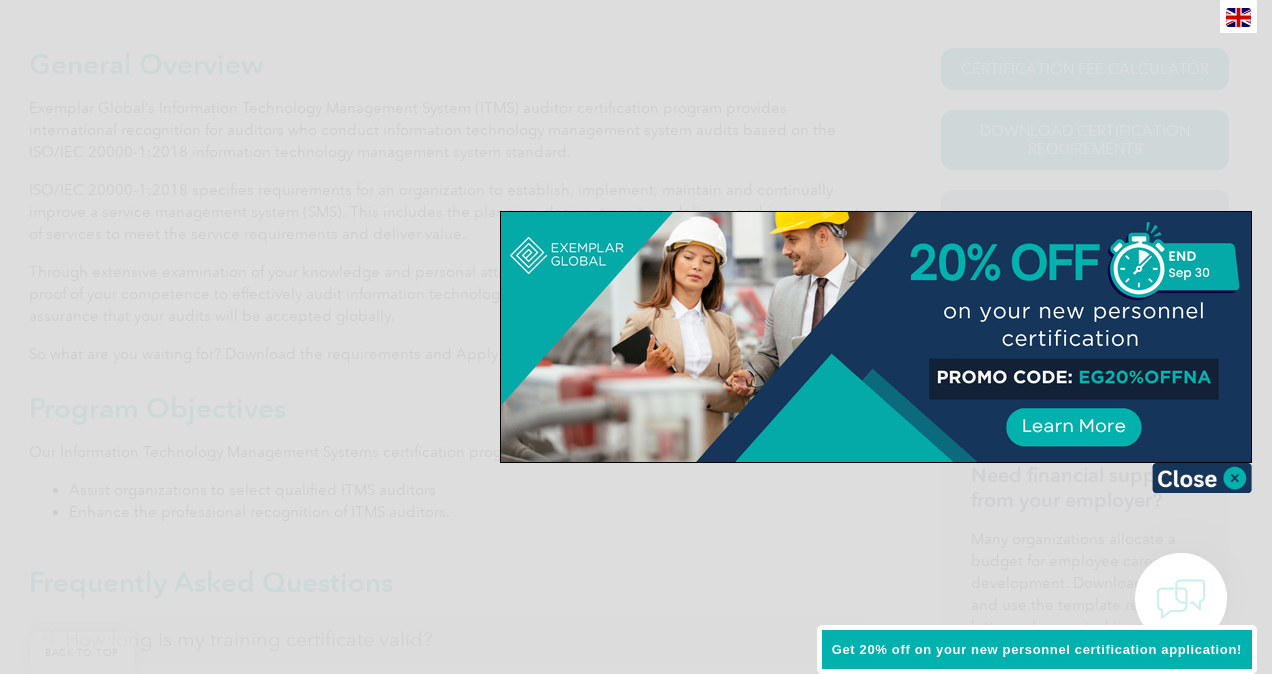 click at bounding box center [876, 337] 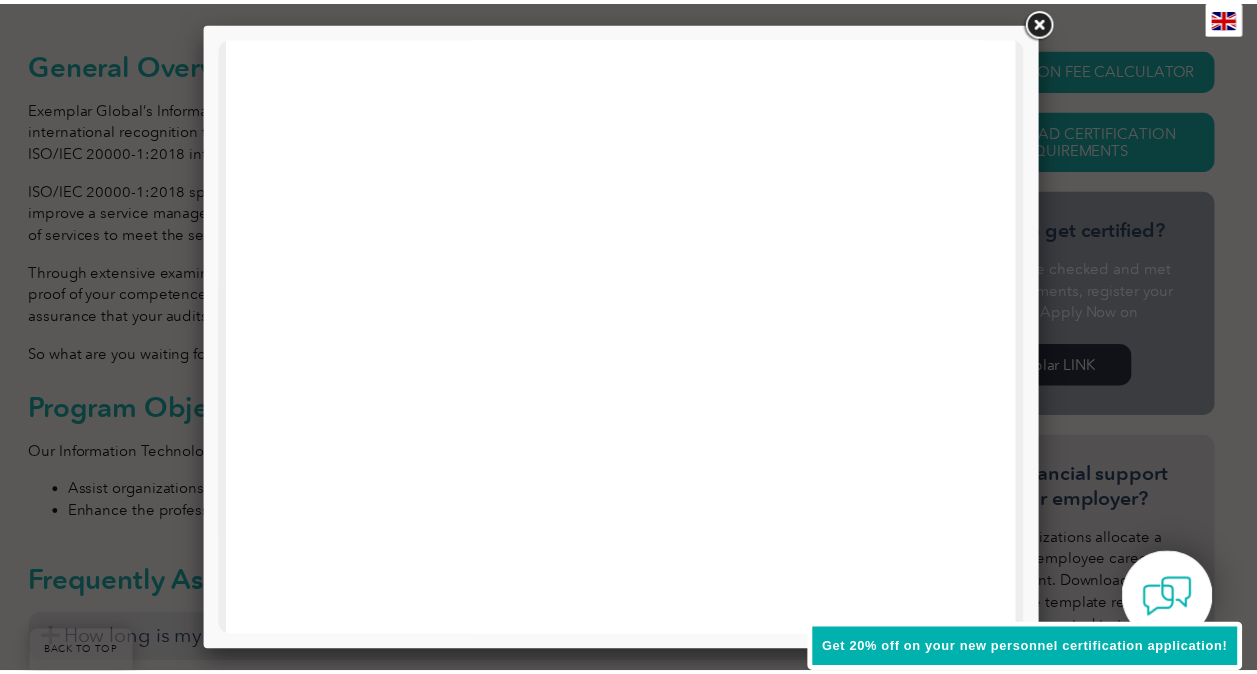 scroll, scrollTop: 754, scrollLeft: 0, axis: vertical 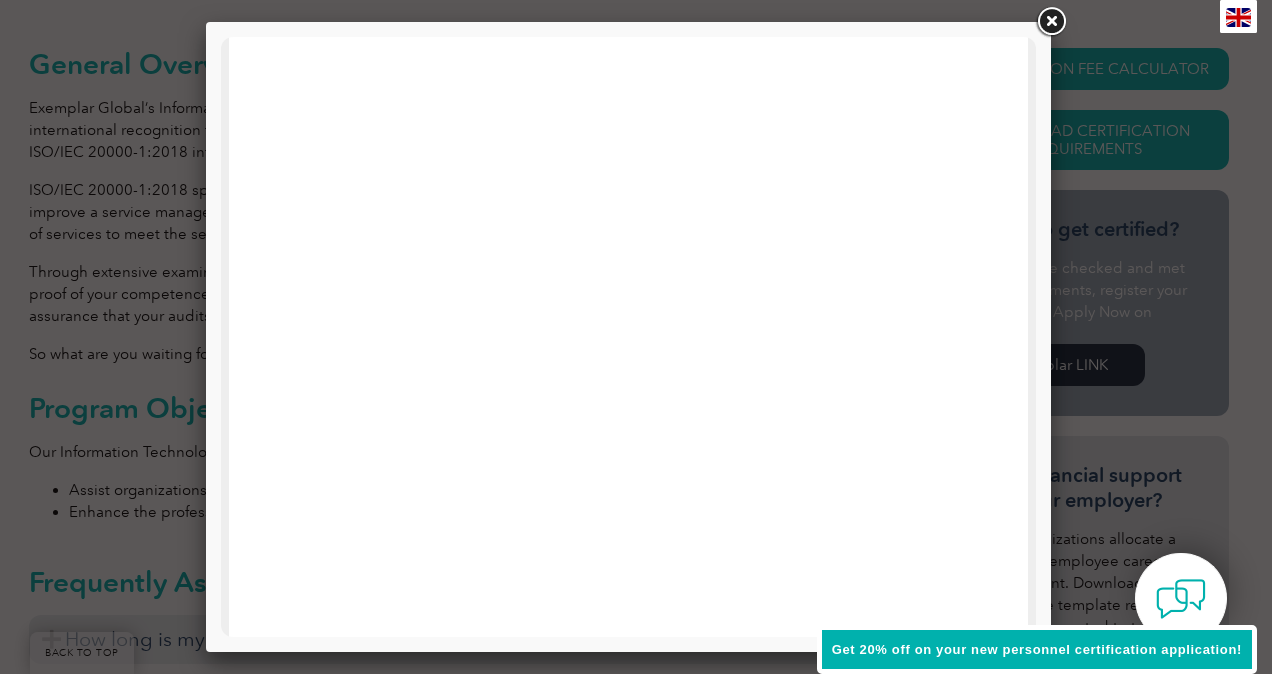 click at bounding box center (1051, 22) 